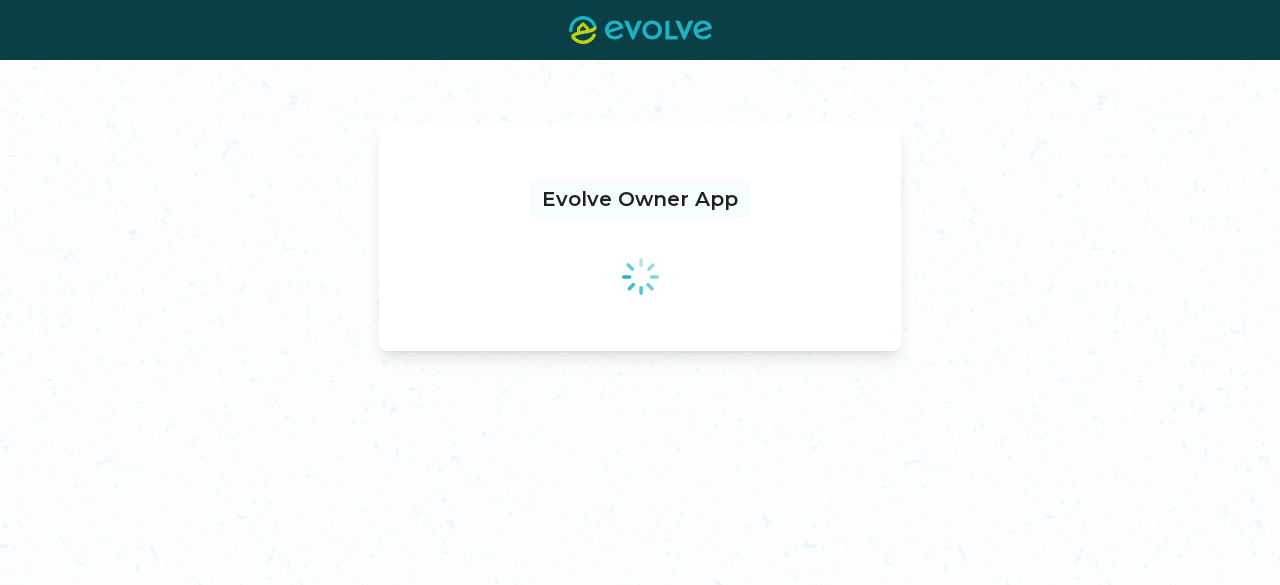 scroll, scrollTop: 0, scrollLeft: 0, axis: both 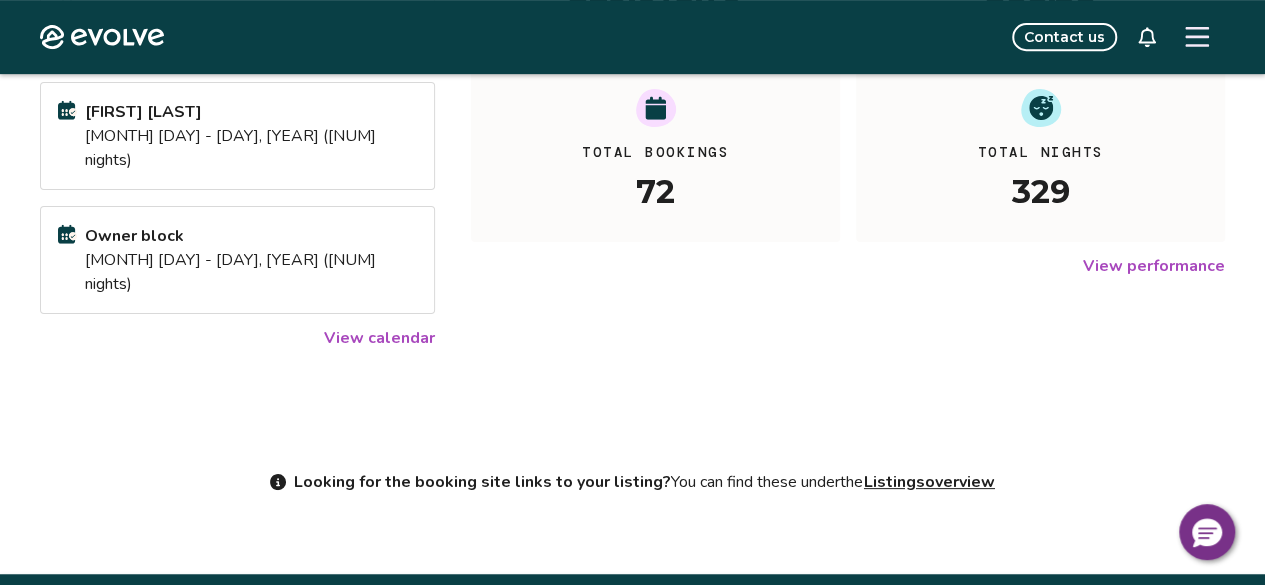 click on "View calendar" at bounding box center [379, 338] 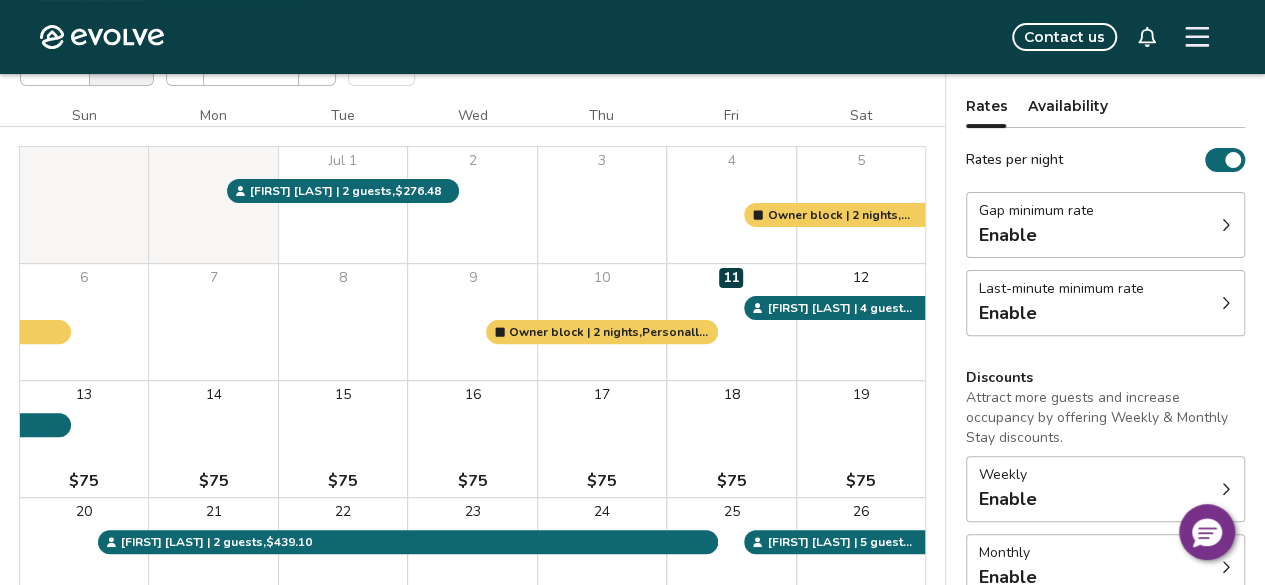 scroll, scrollTop: 400, scrollLeft: 0, axis: vertical 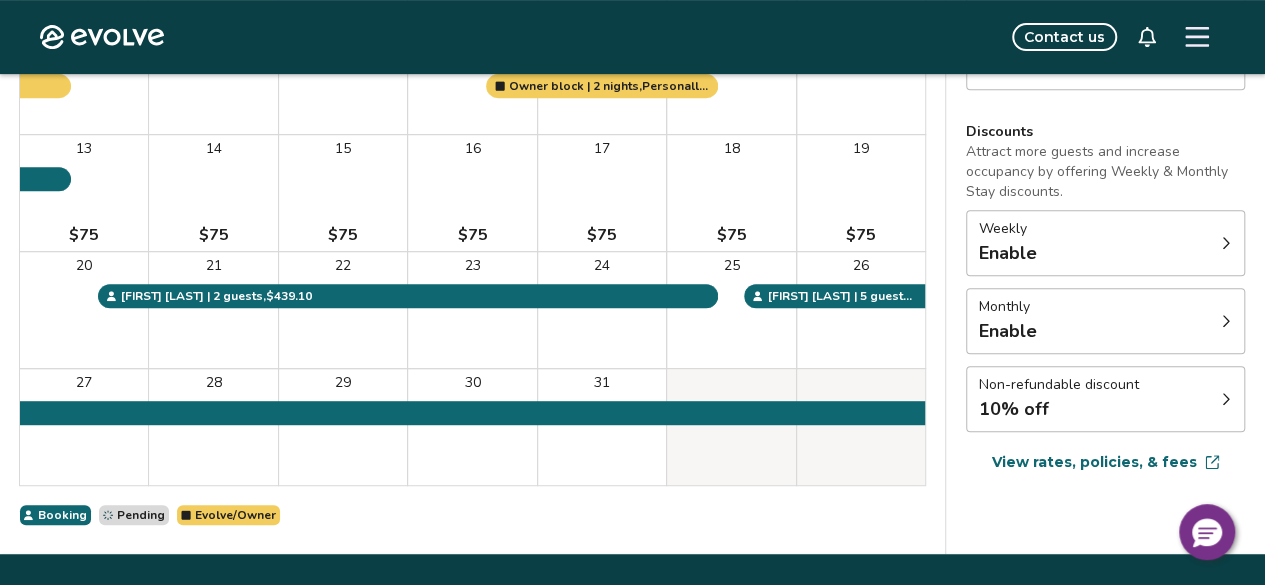 click on "Weekly Enable" at bounding box center (1105, 243) 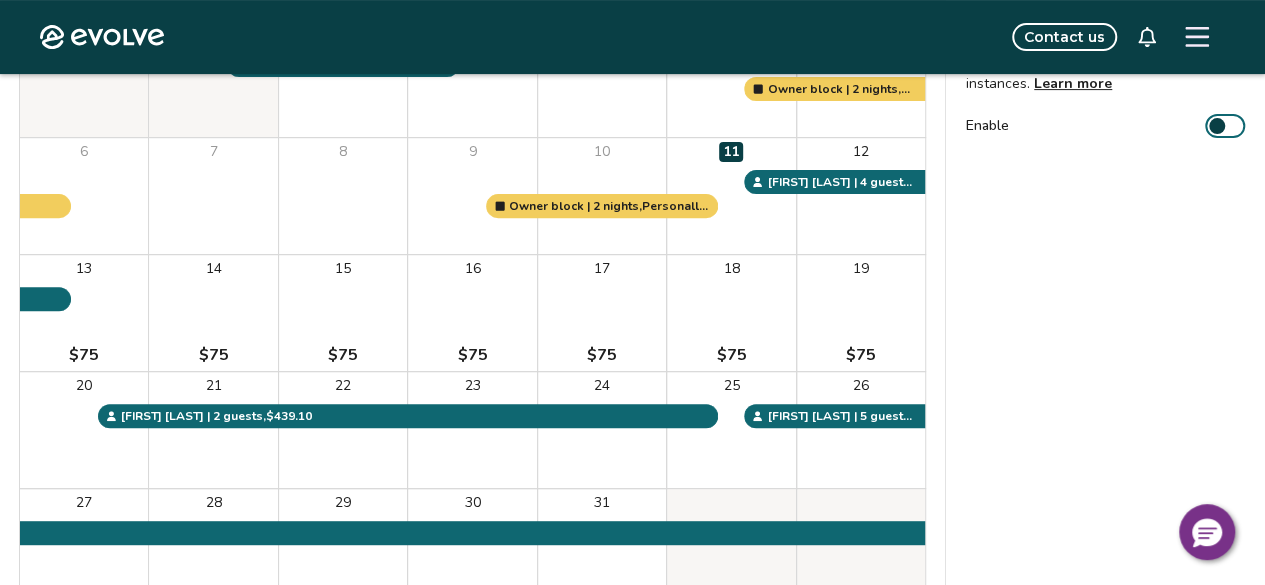 scroll, scrollTop: 100, scrollLeft: 0, axis: vertical 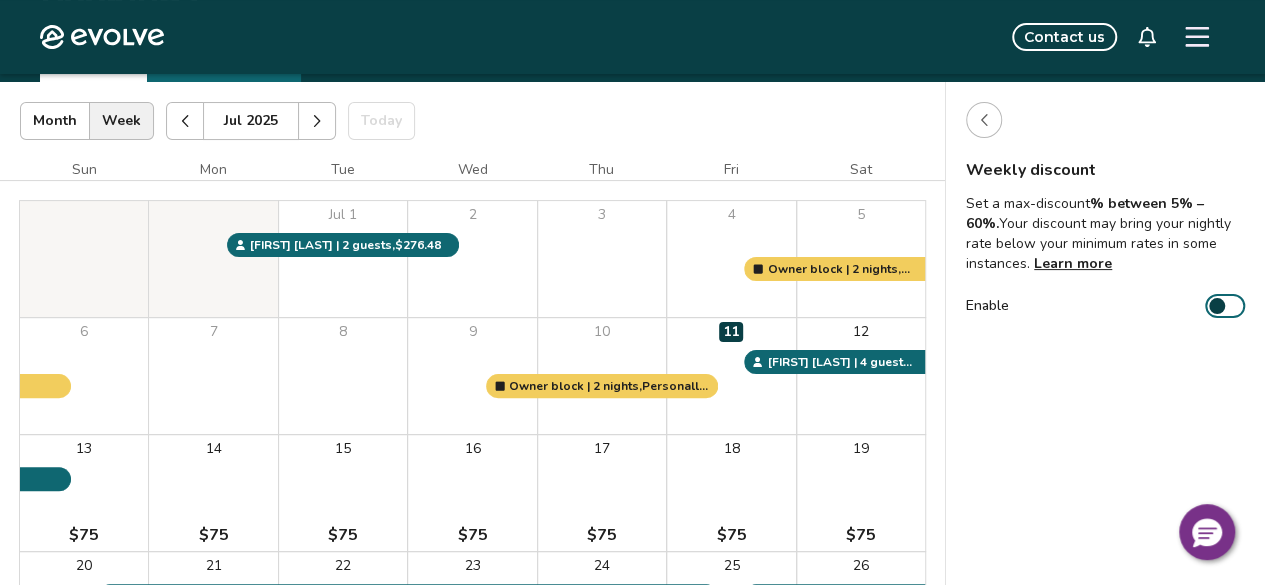 click at bounding box center [984, 120] 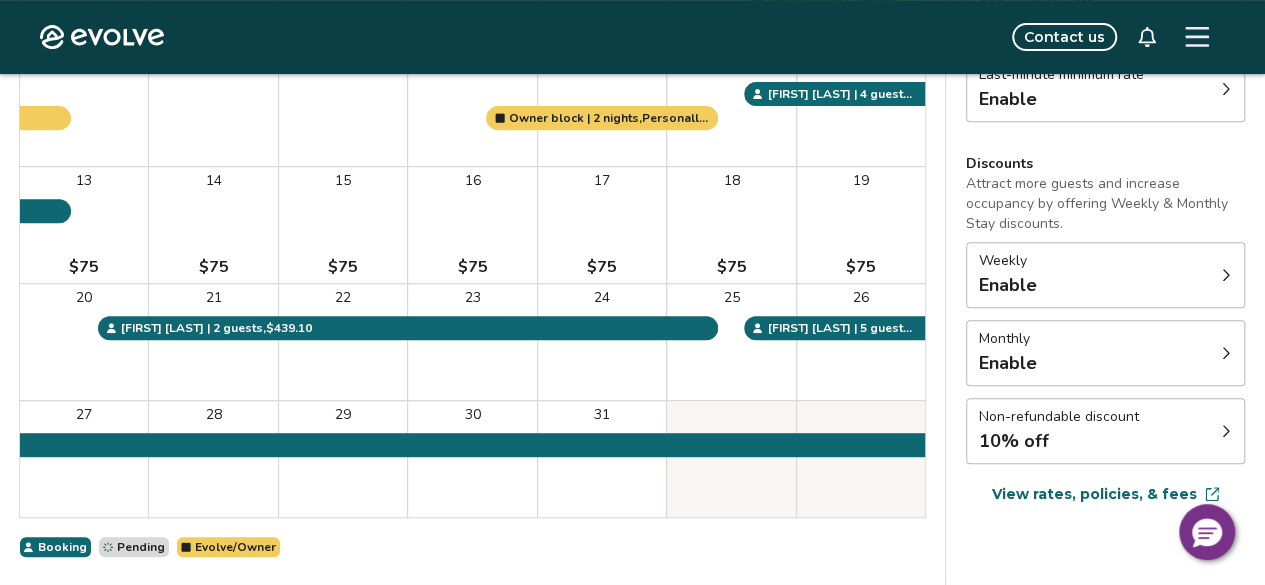 scroll, scrollTop: 400, scrollLeft: 0, axis: vertical 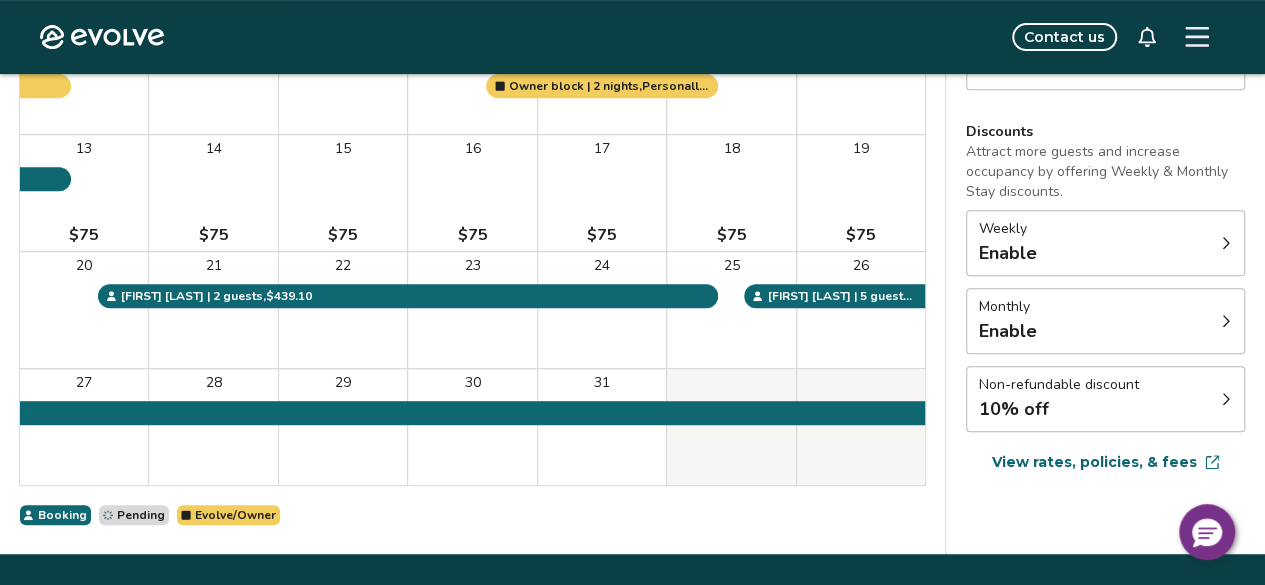 click on "Monthly Enable" at bounding box center (1105, 321) 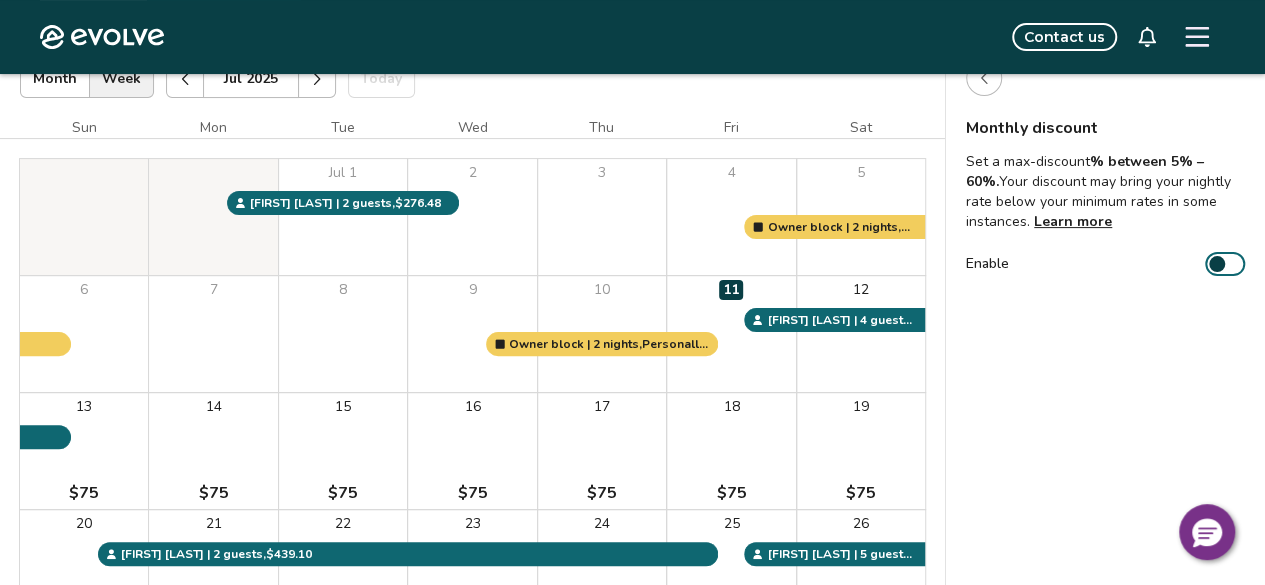 scroll, scrollTop: 100, scrollLeft: 0, axis: vertical 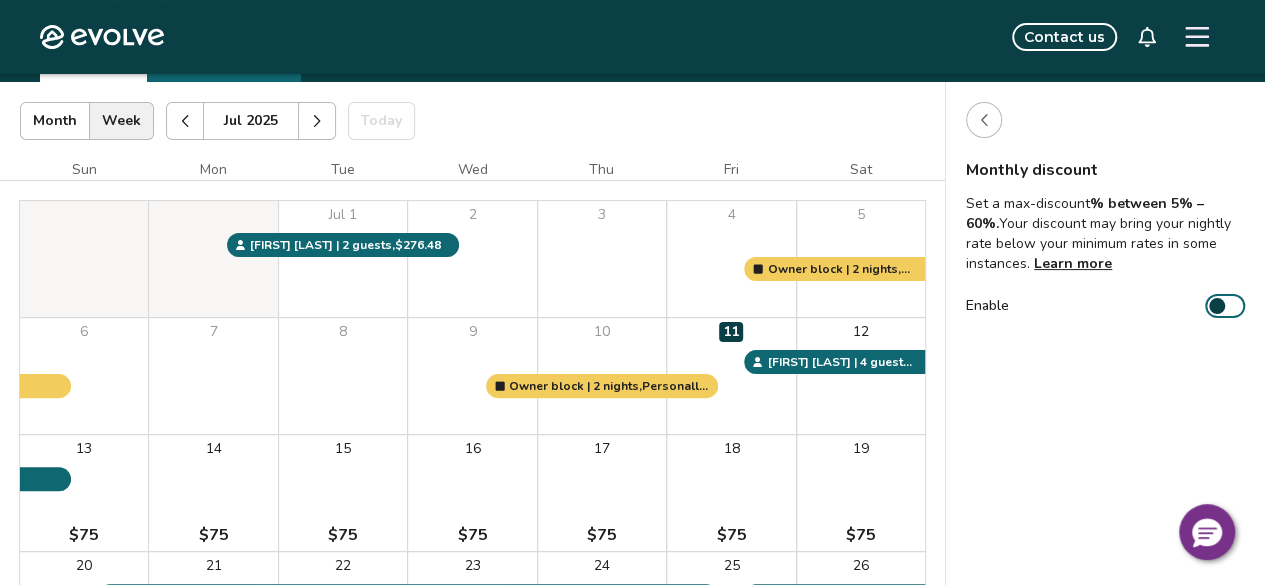 click at bounding box center (984, 120) 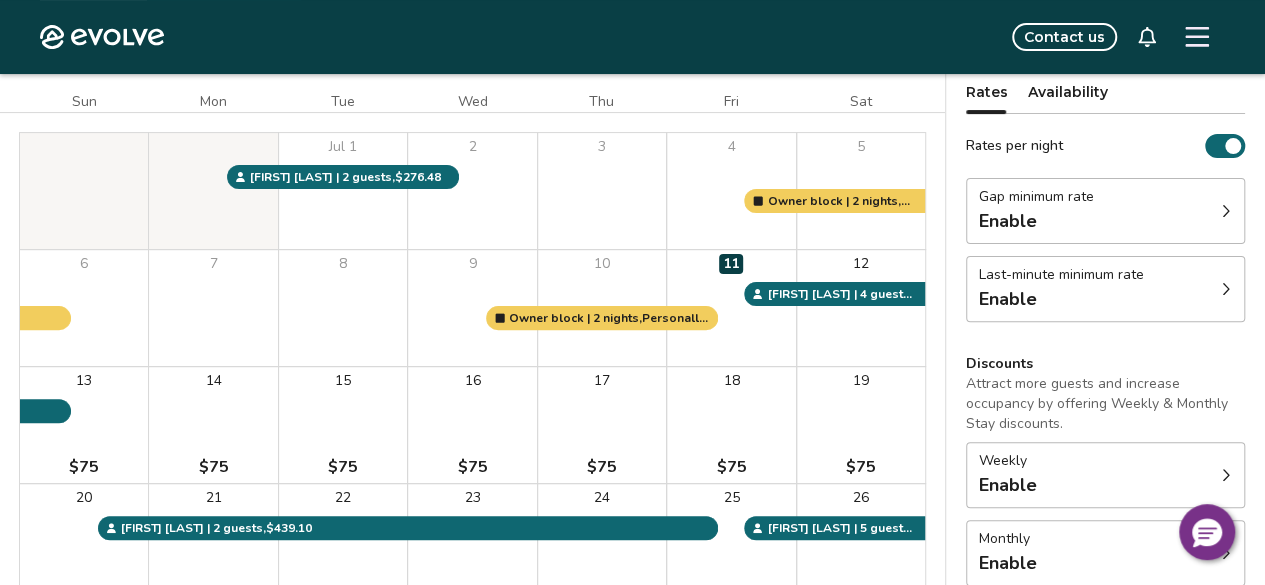 scroll, scrollTop: 200, scrollLeft: 0, axis: vertical 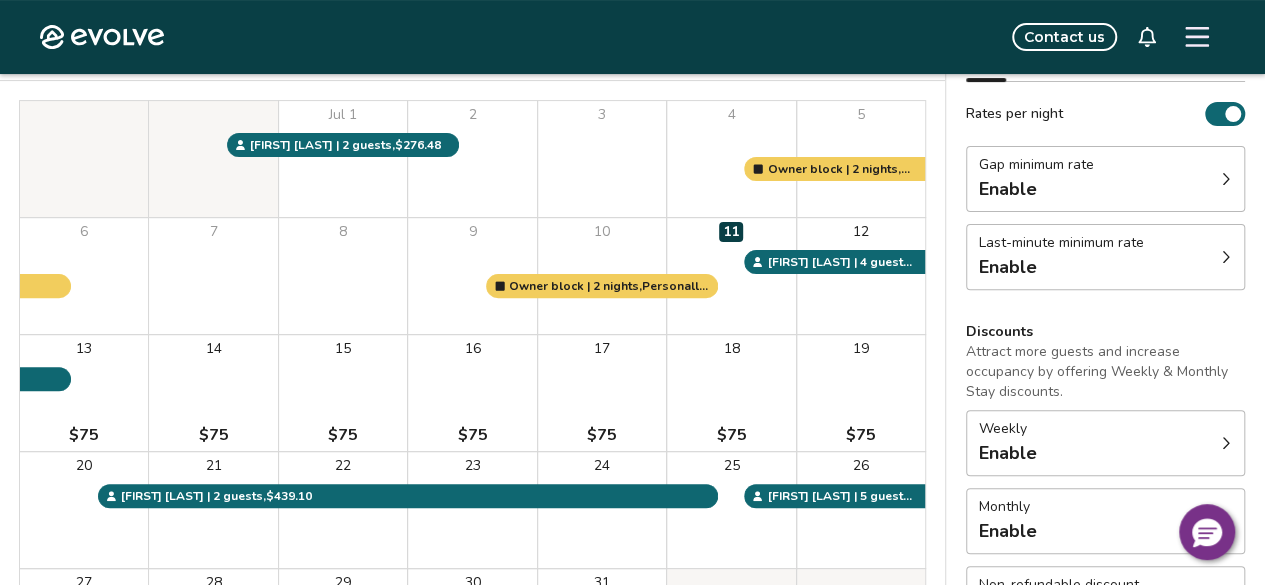 click on "Weekly Enable" at bounding box center (1105, 443) 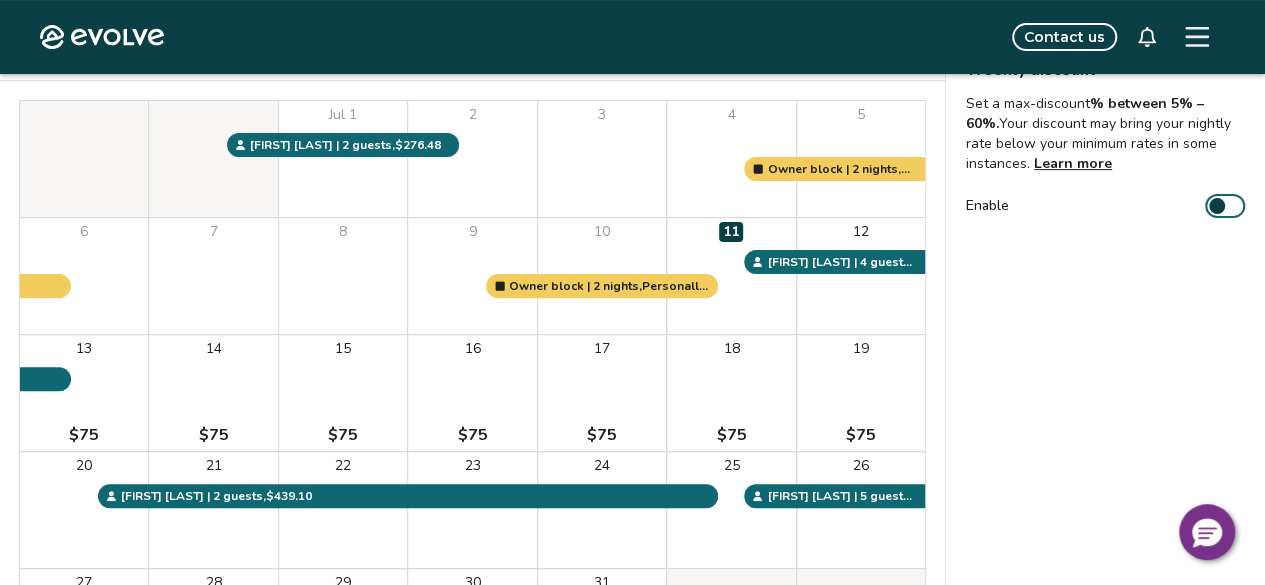 click on "Enable" at bounding box center (1225, 206) 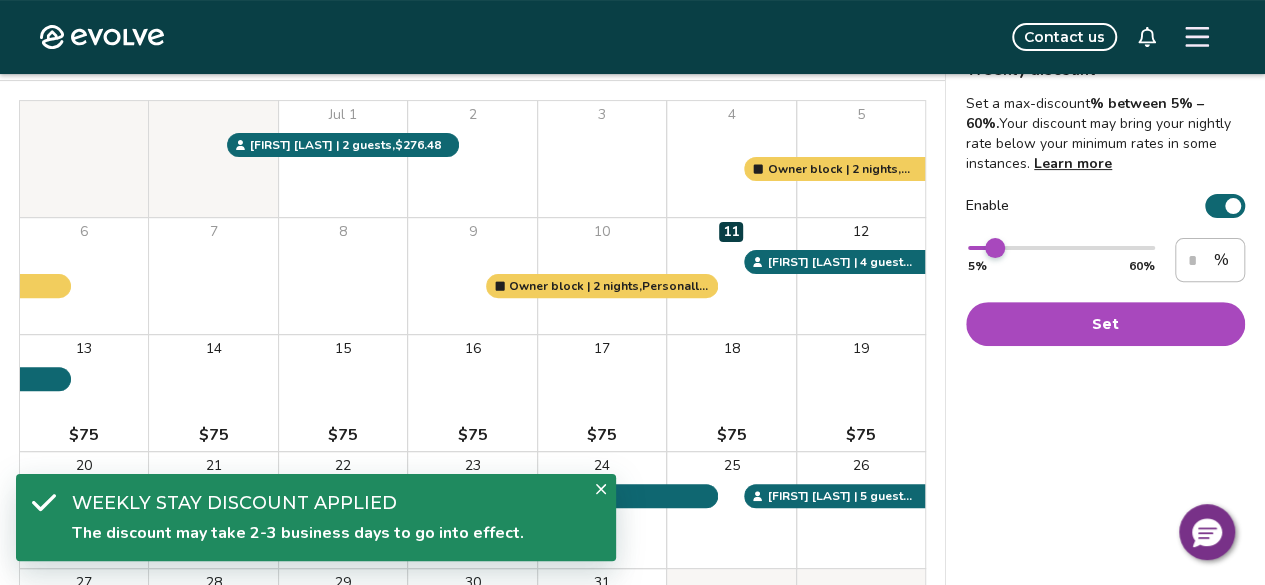 type on "**" 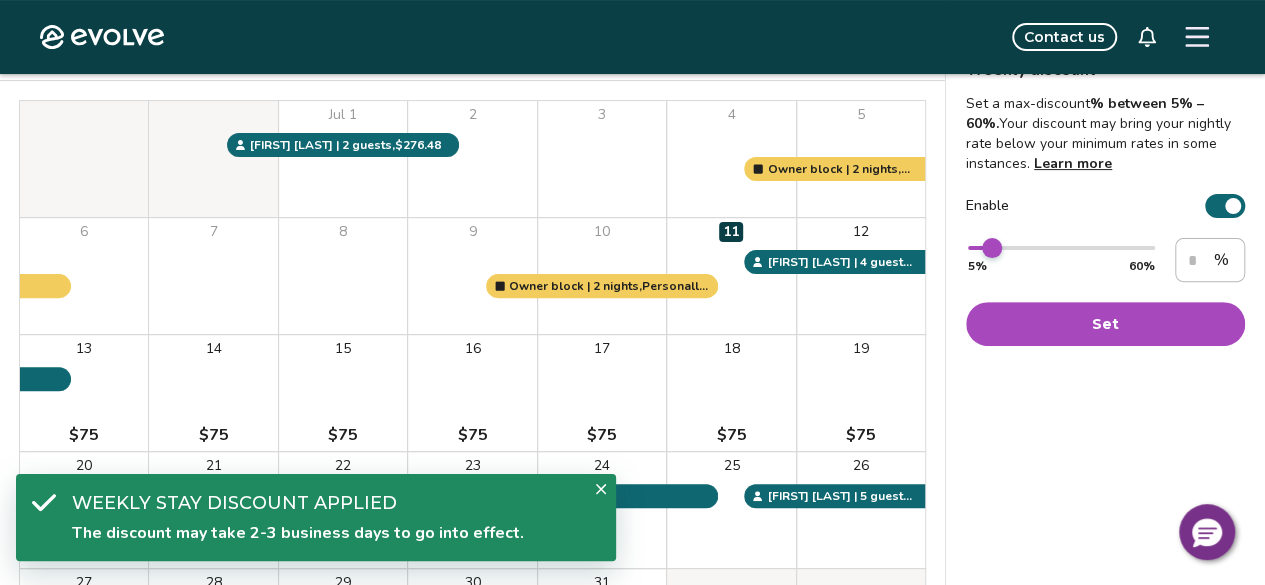 click at bounding box center (992, 248) 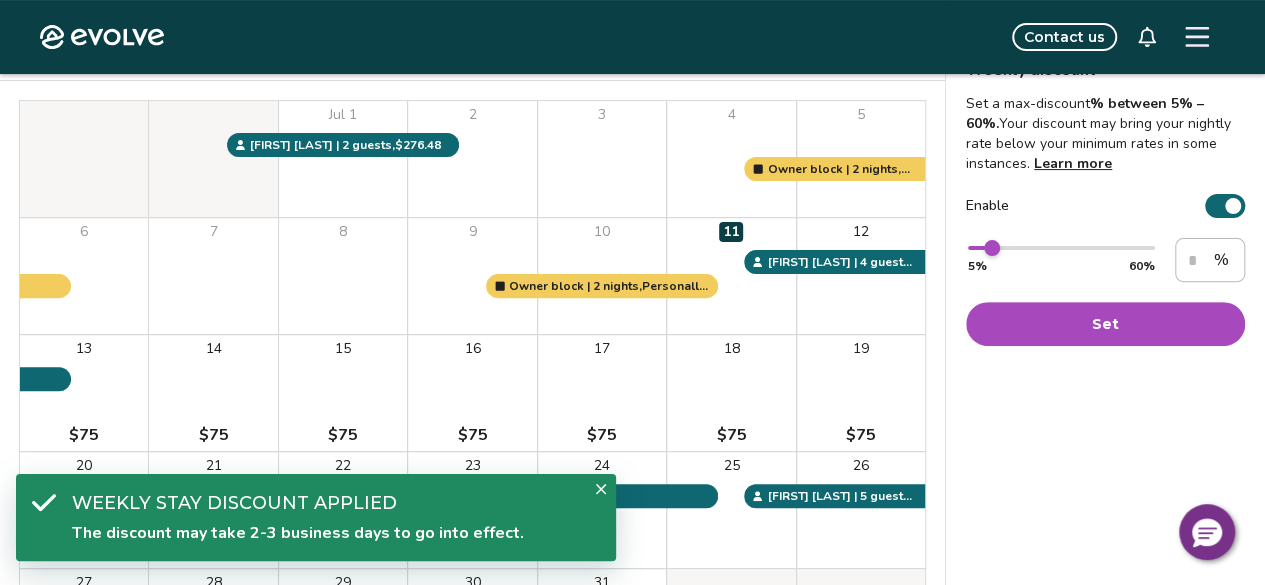 click on "Set" at bounding box center [1105, 324] 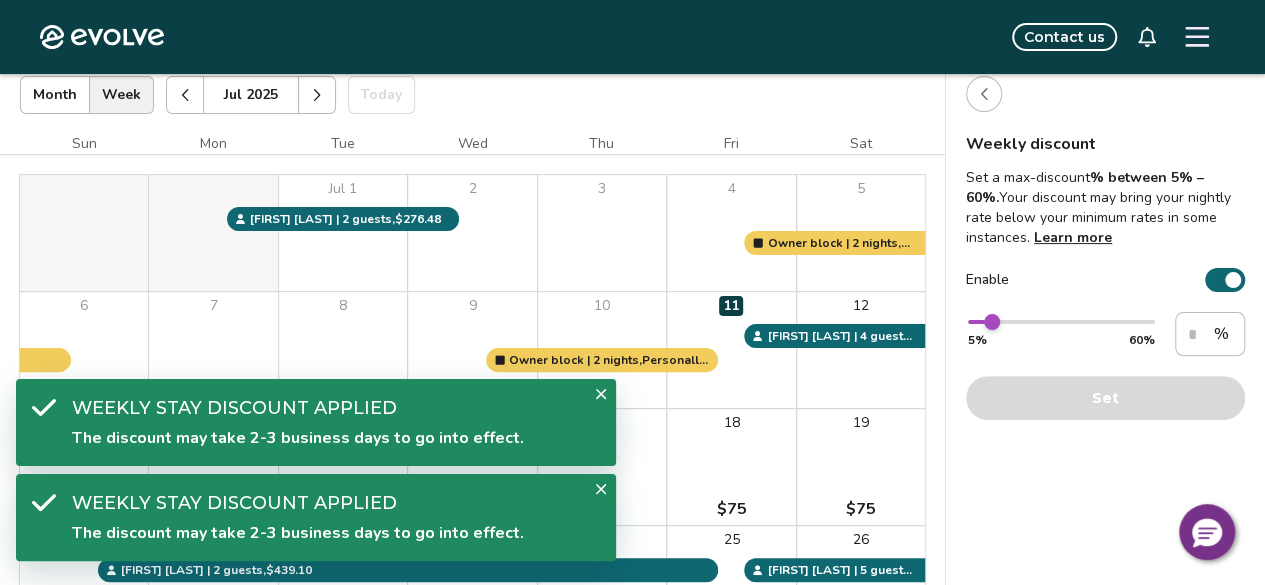 scroll, scrollTop: 0, scrollLeft: 0, axis: both 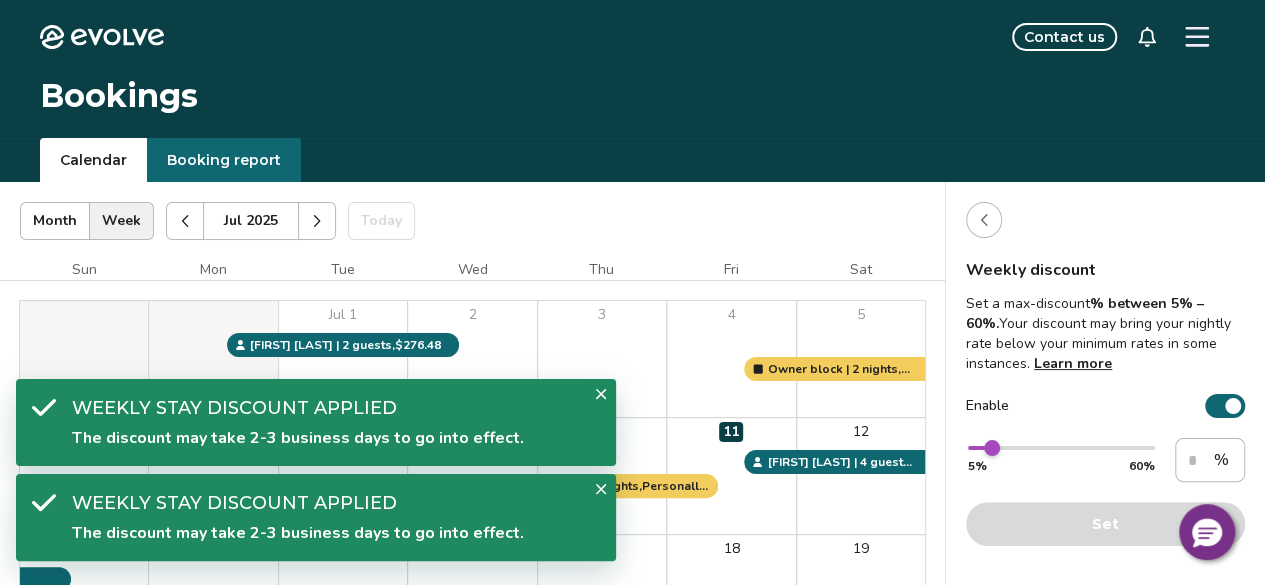 click at bounding box center (984, 220) 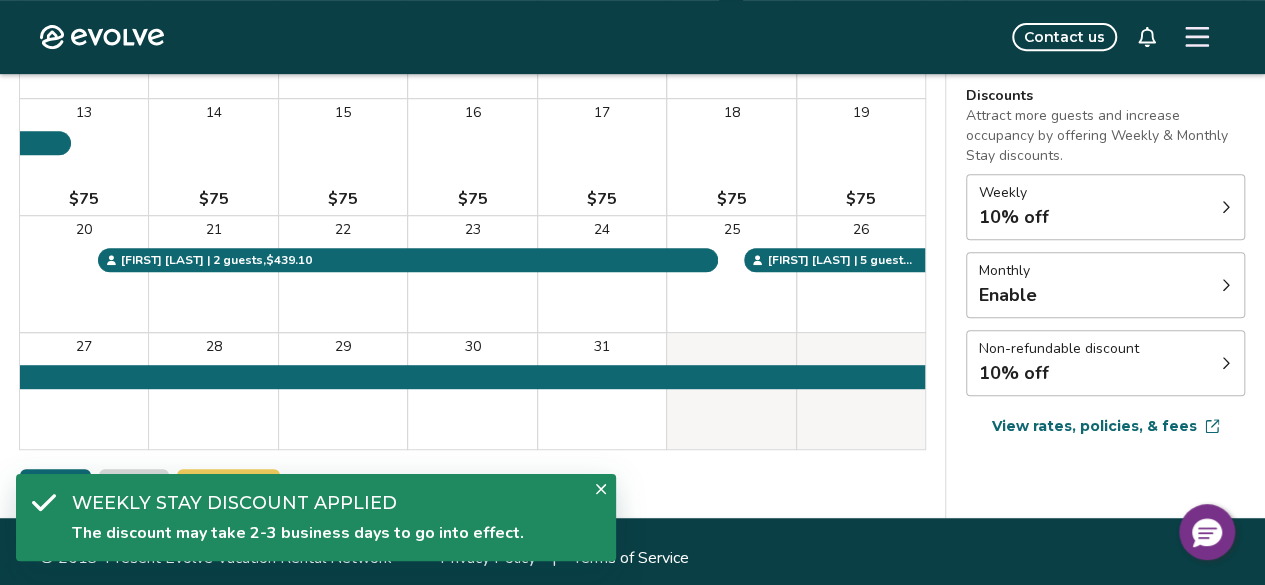 scroll, scrollTop: 448, scrollLeft: 0, axis: vertical 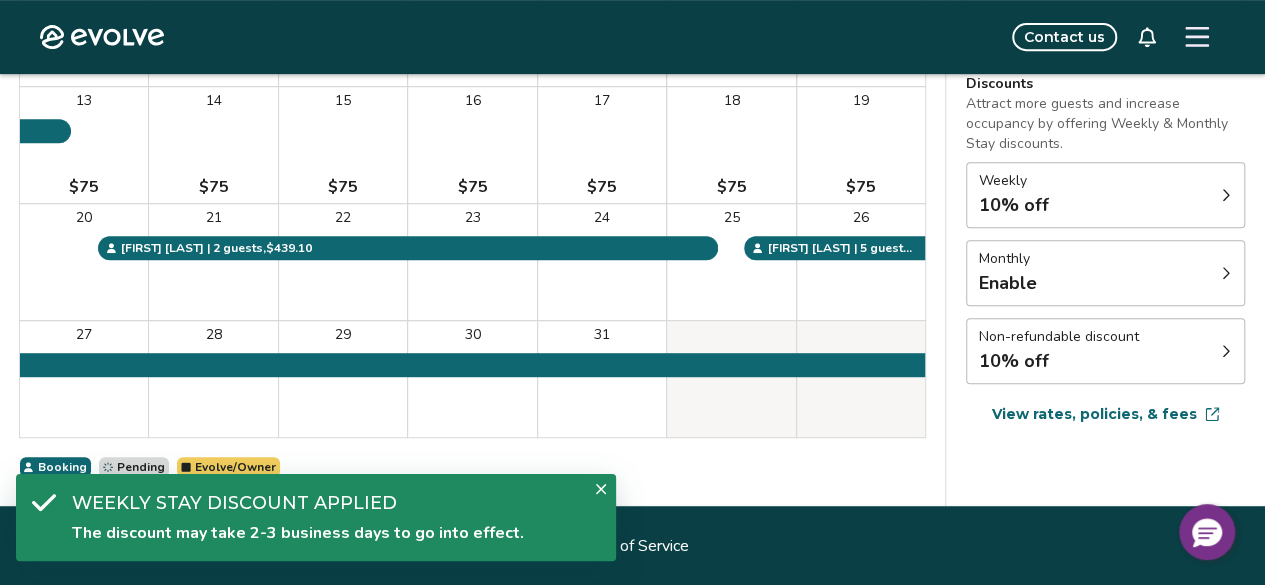 click on "Monthly Enable" at bounding box center [1105, 273] 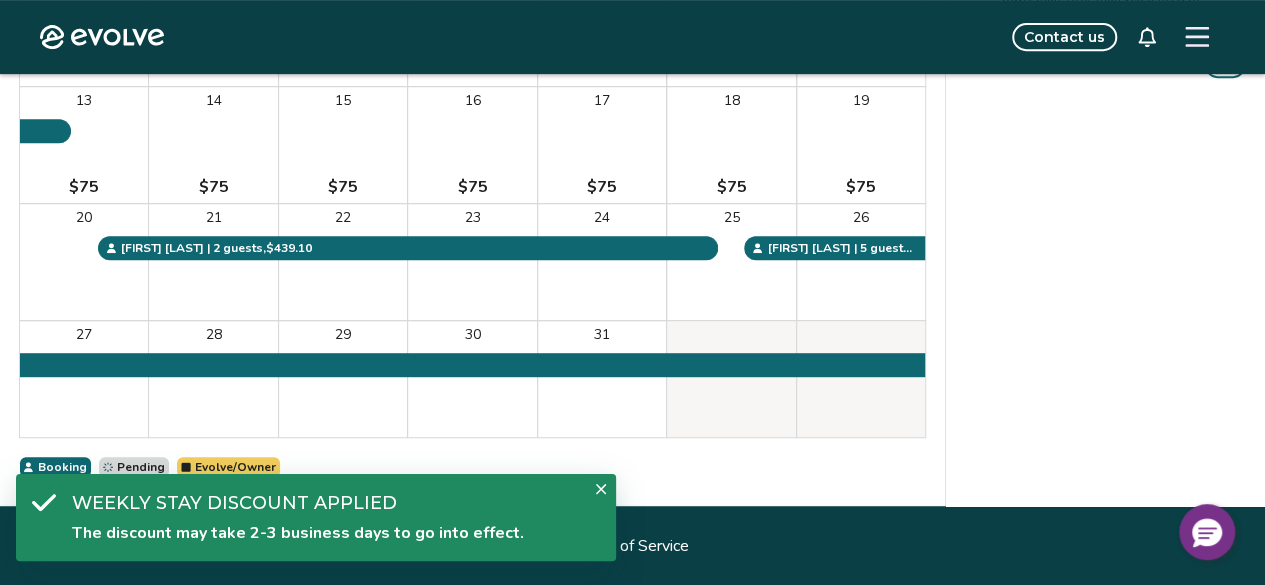 click 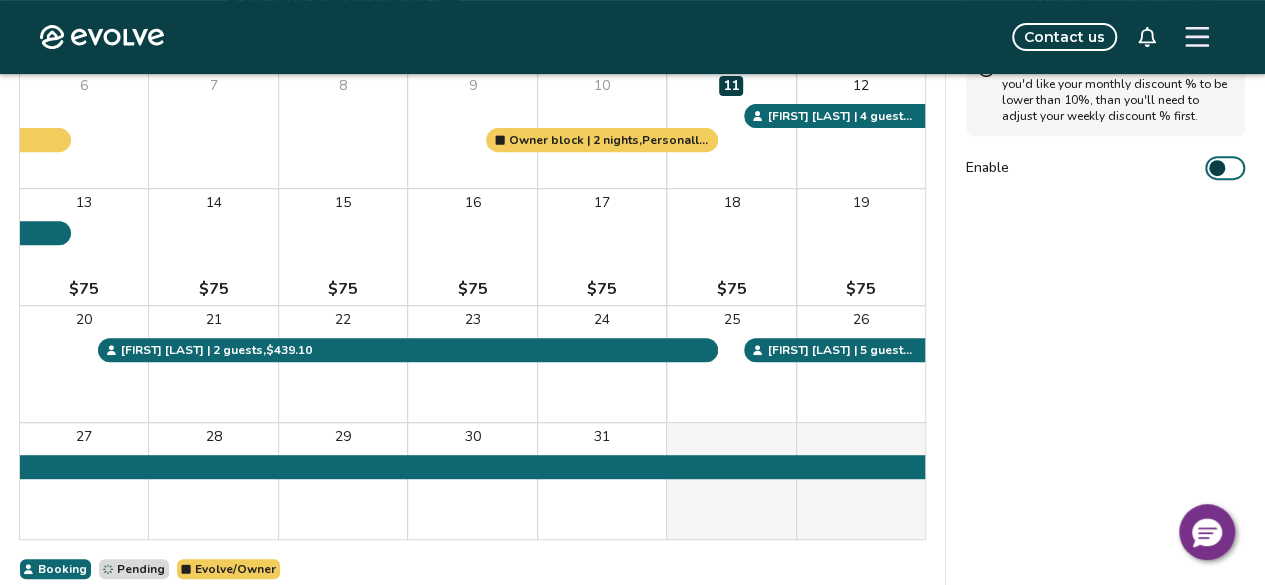 scroll, scrollTop: 248, scrollLeft: 0, axis: vertical 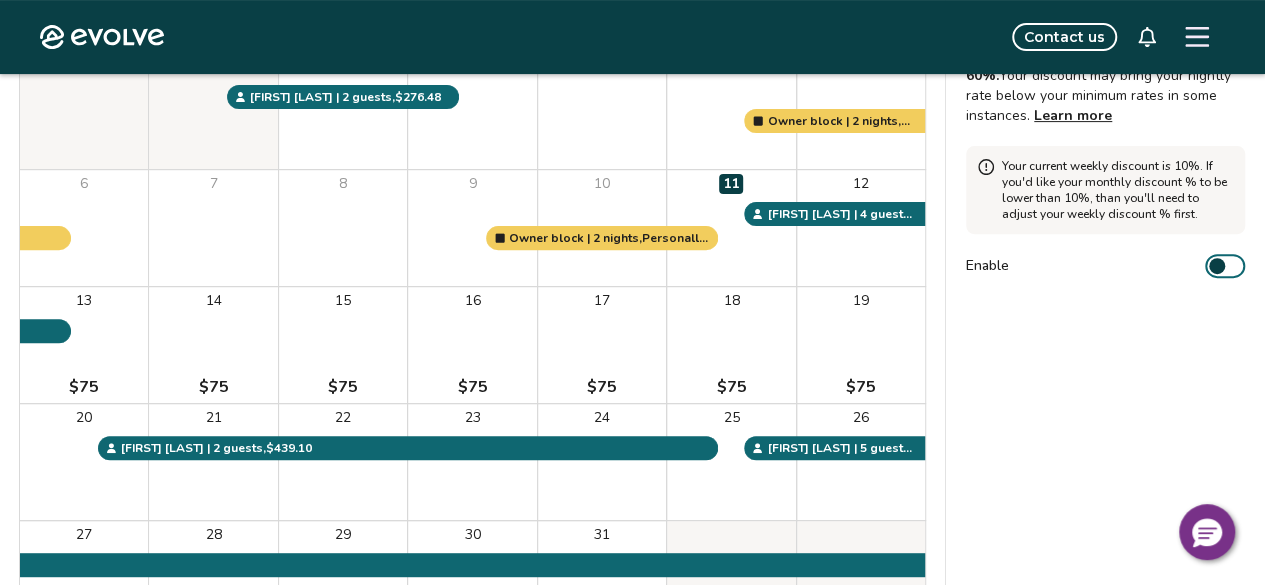 click on "Enable" at bounding box center (1225, 266) 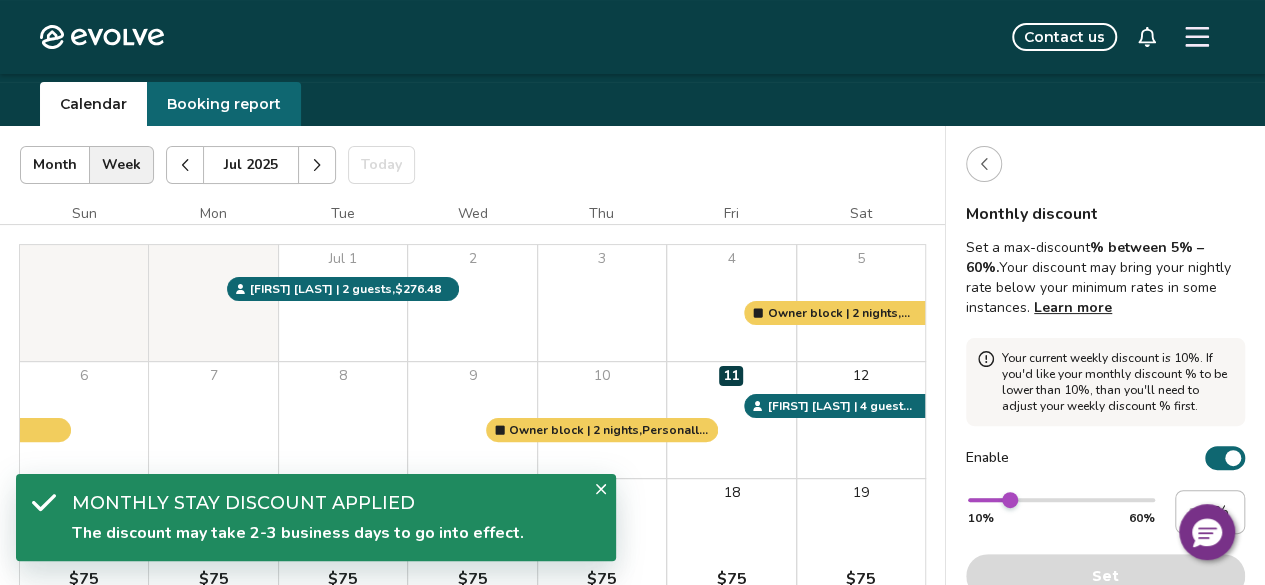 scroll, scrollTop: 48, scrollLeft: 0, axis: vertical 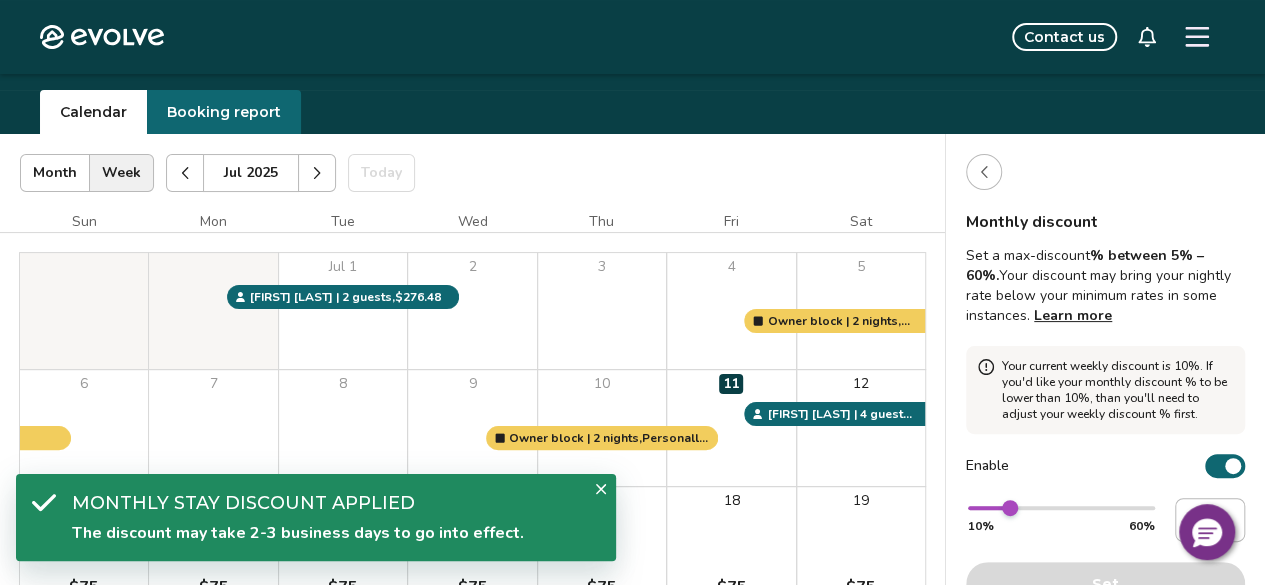 click at bounding box center [984, 172] 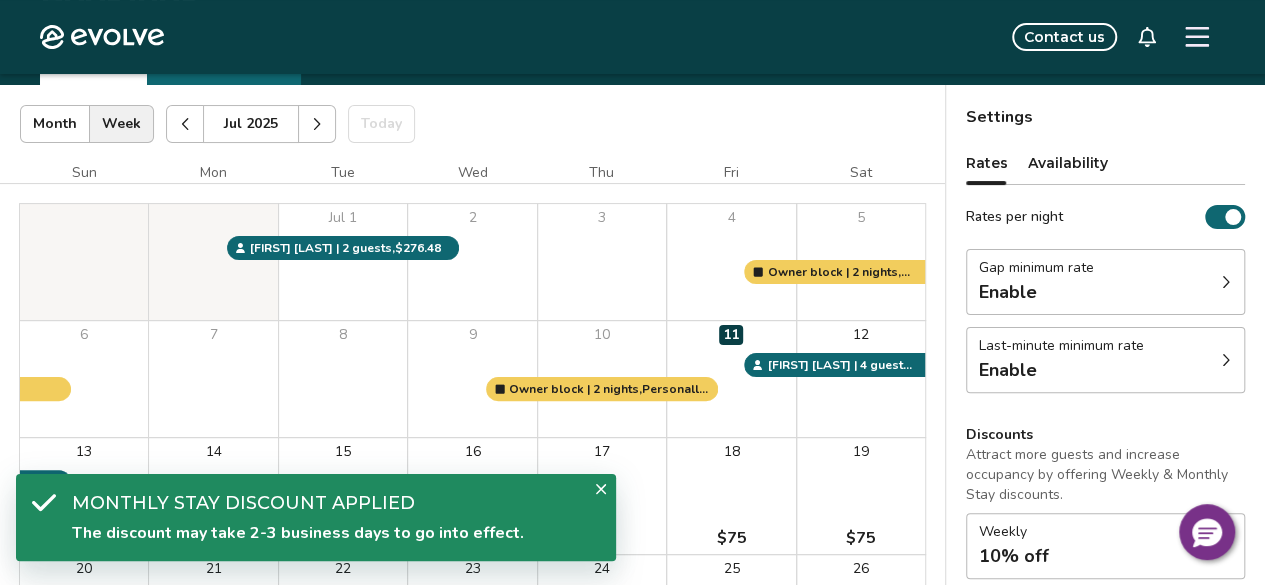 scroll, scrollTop: 48, scrollLeft: 0, axis: vertical 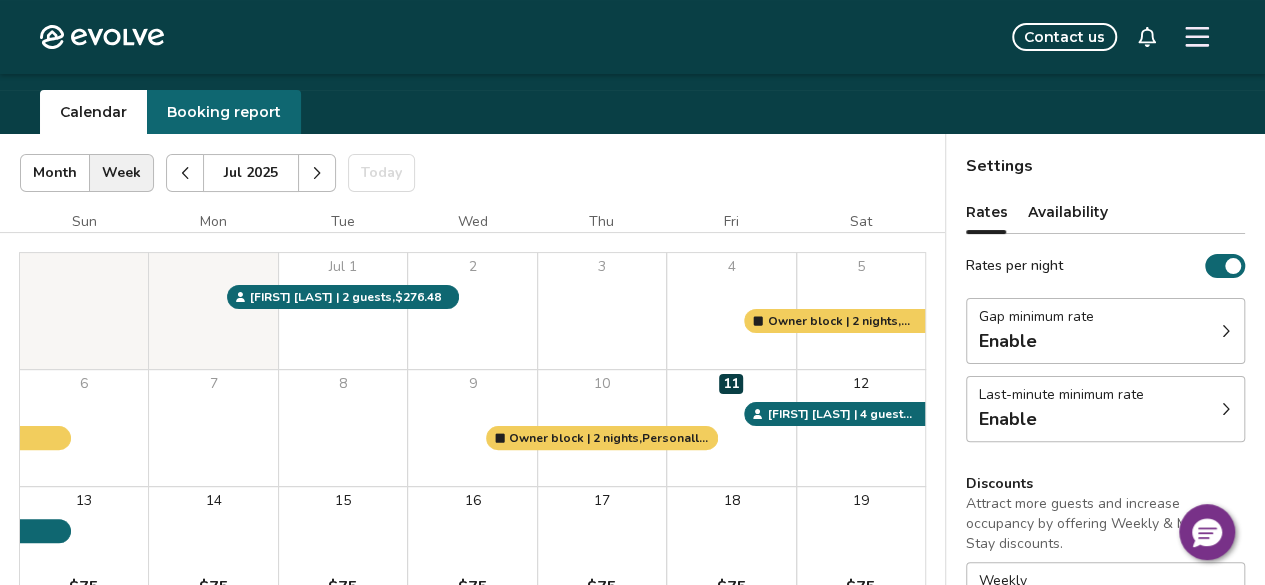 click on "Gap minimum rate Enable" at bounding box center (1105, 331) 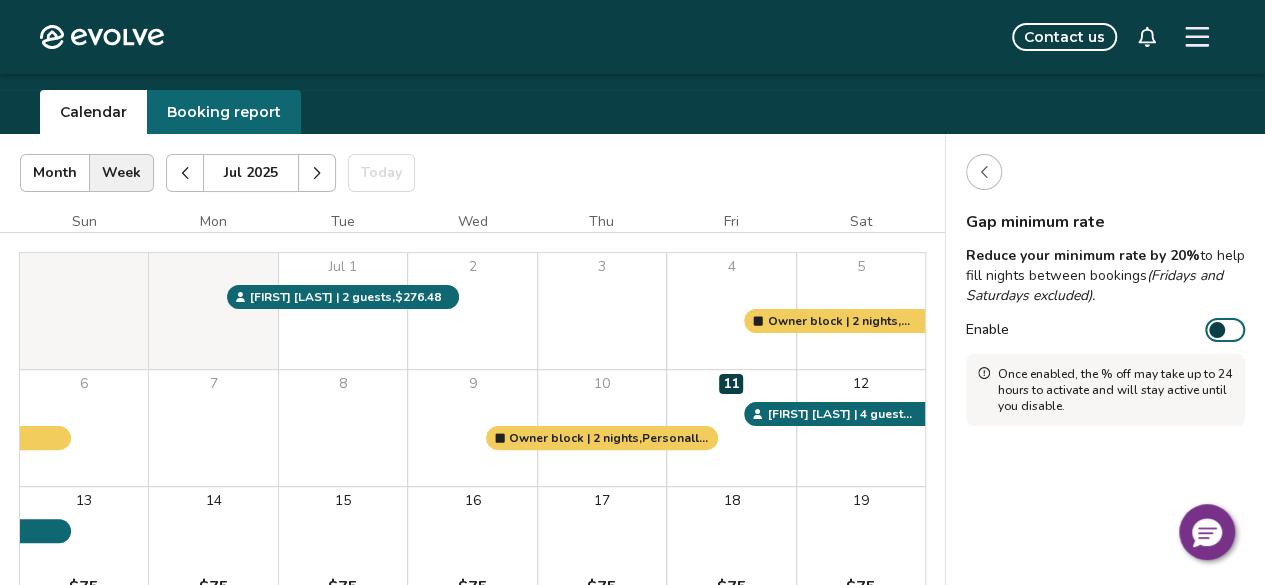 click at bounding box center (984, 172) 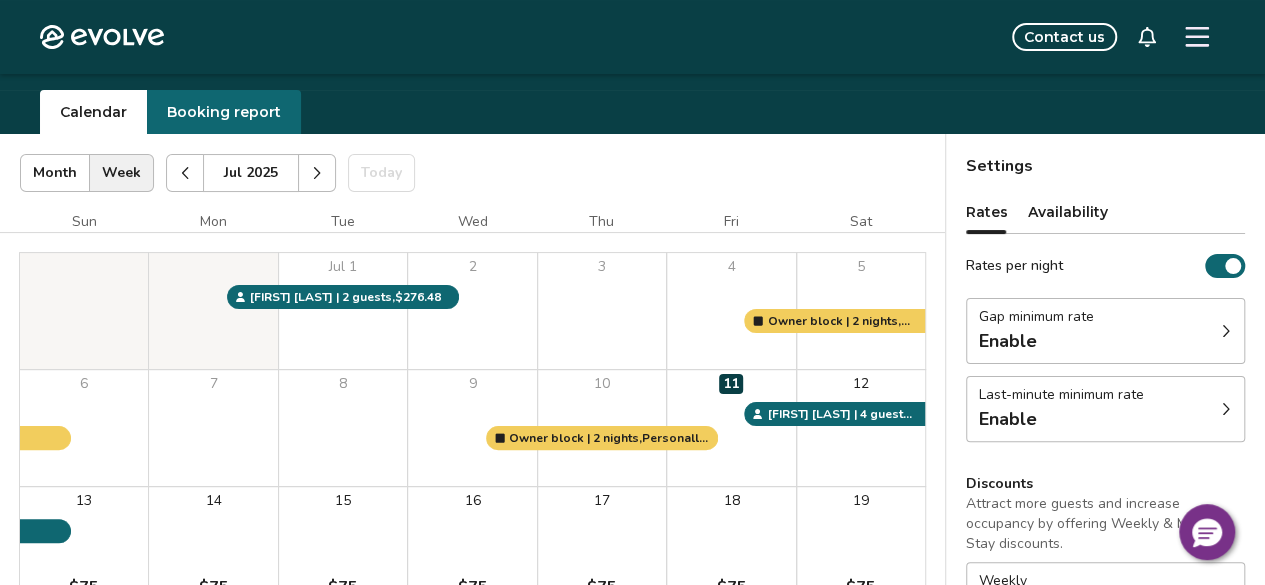 click on "Gap minimum rate" at bounding box center (1036, 317) 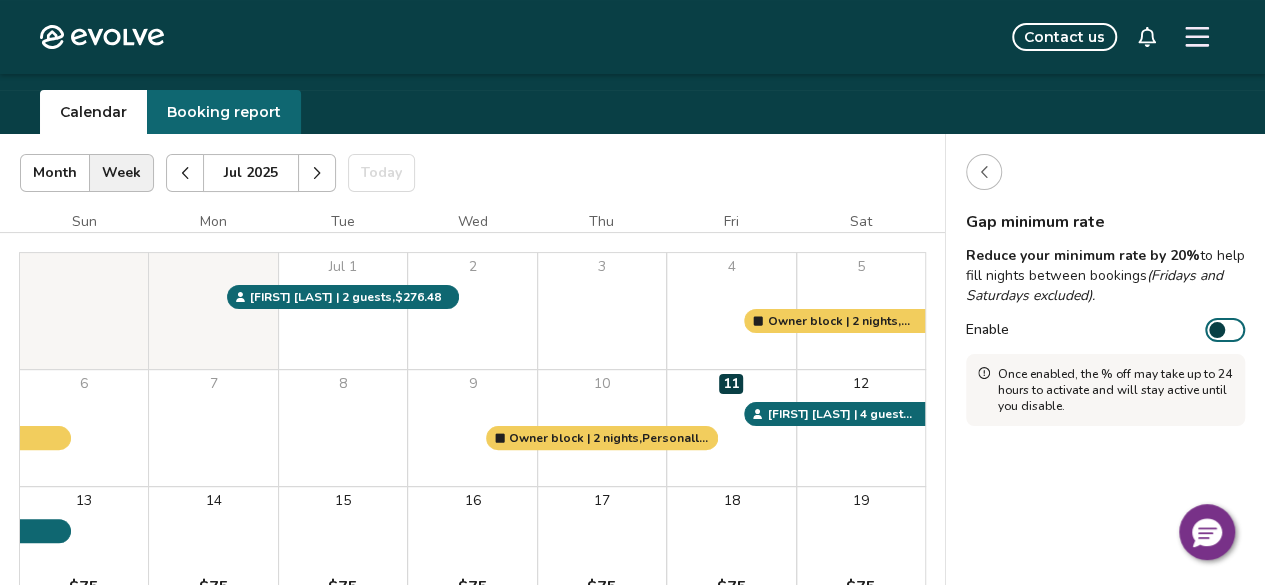 click at bounding box center (984, 172) 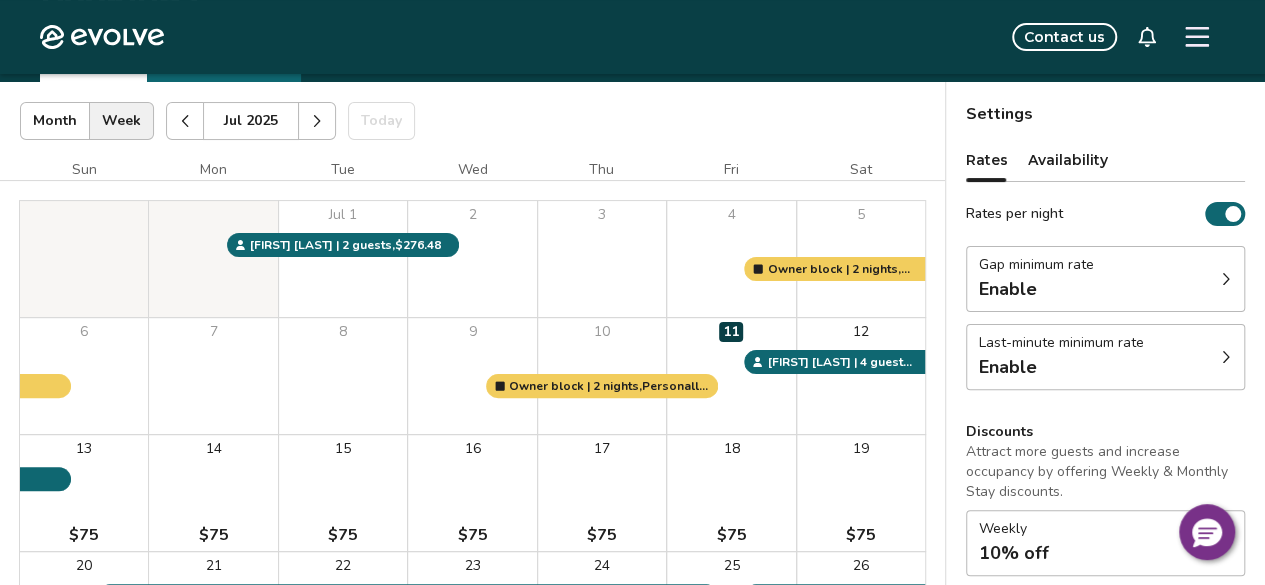 scroll, scrollTop: 0, scrollLeft: 0, axis: both 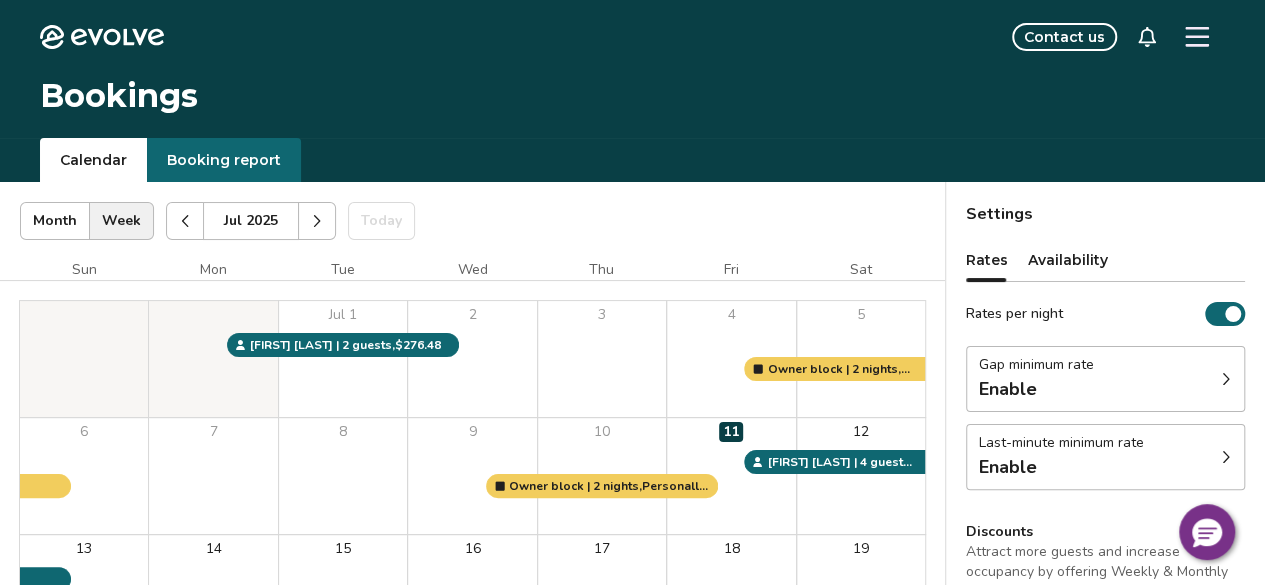 click on "Gap minimum rate Enable" at bounding box center [1105, 379] 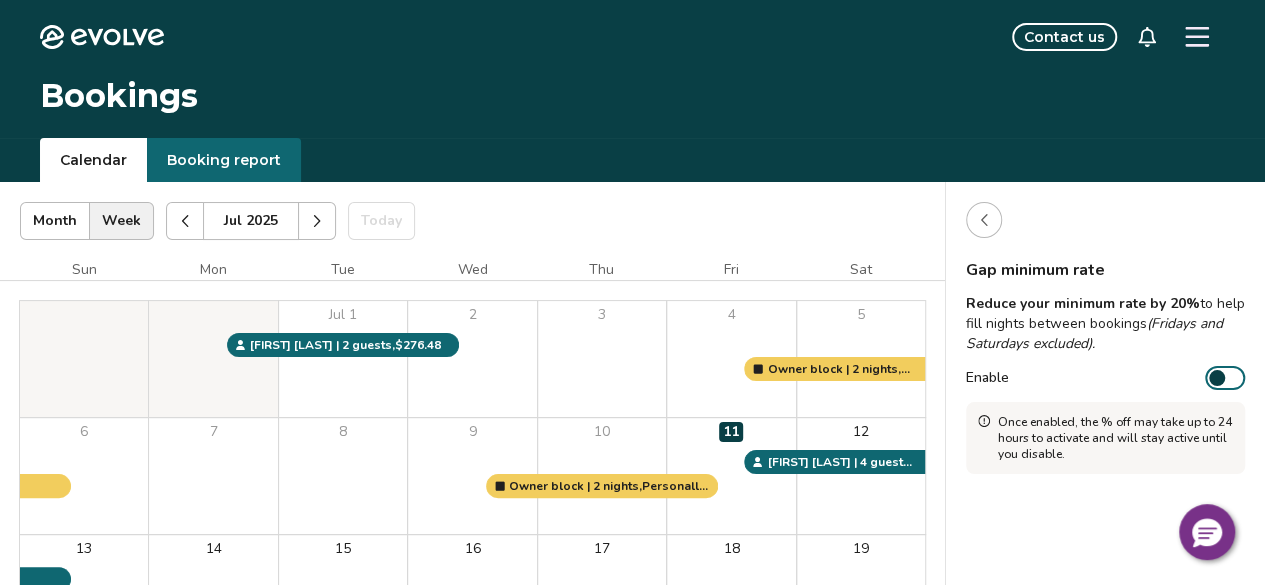 click at bounding box center [1217, 378] 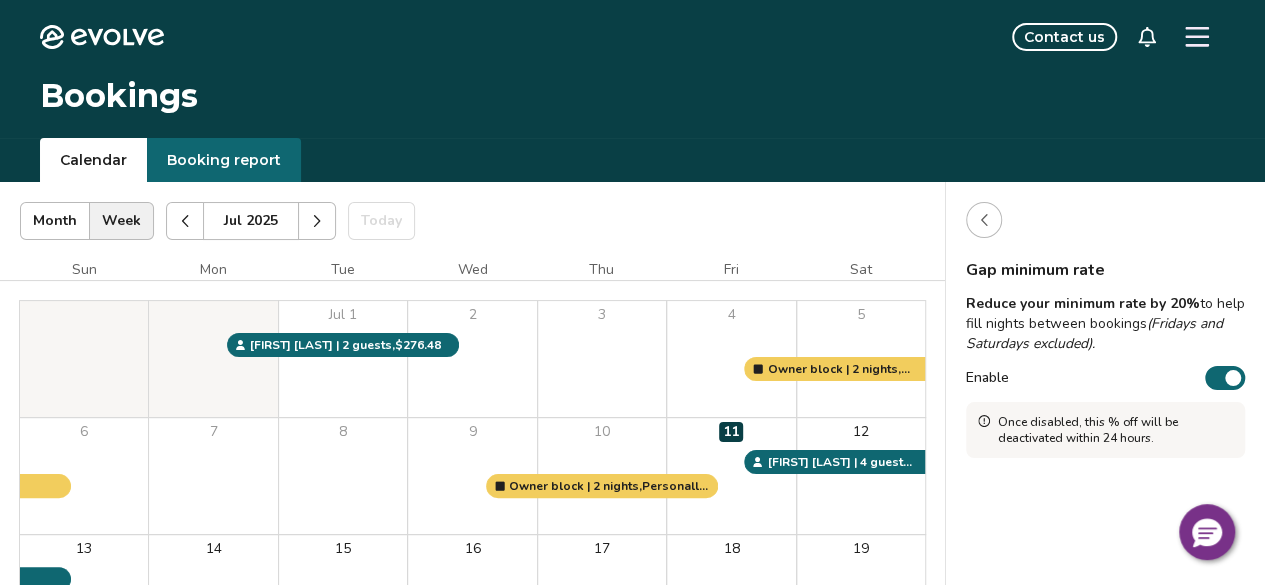 click at bounding box center [984, 220] 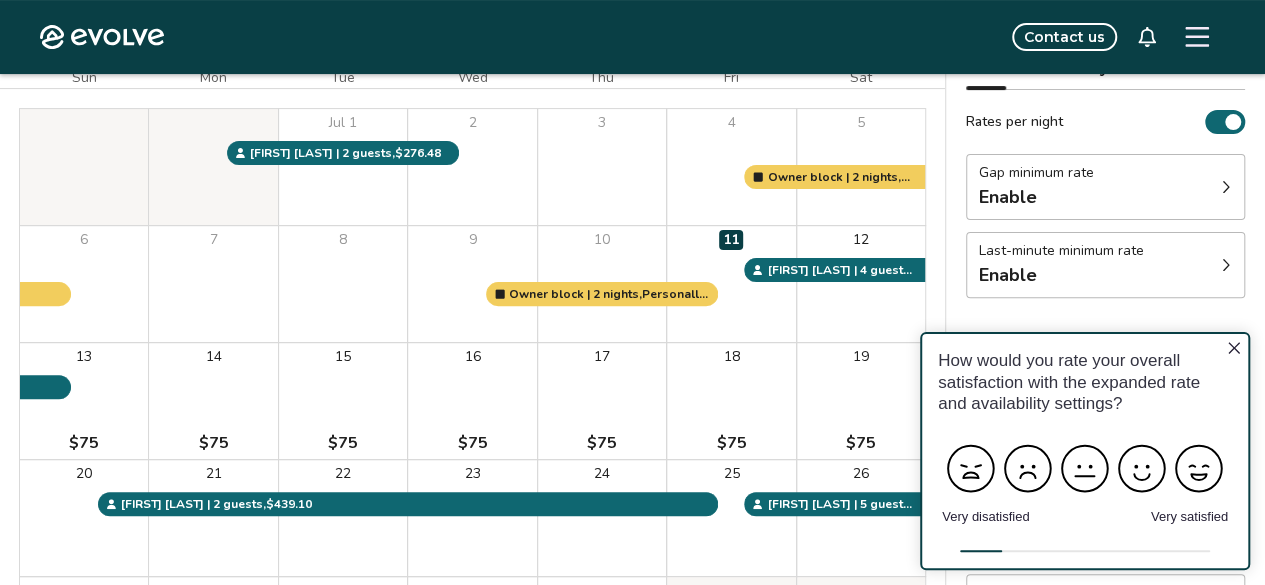 scroll, scrollTop: 200, scrollLeft: 0, axis: vertical 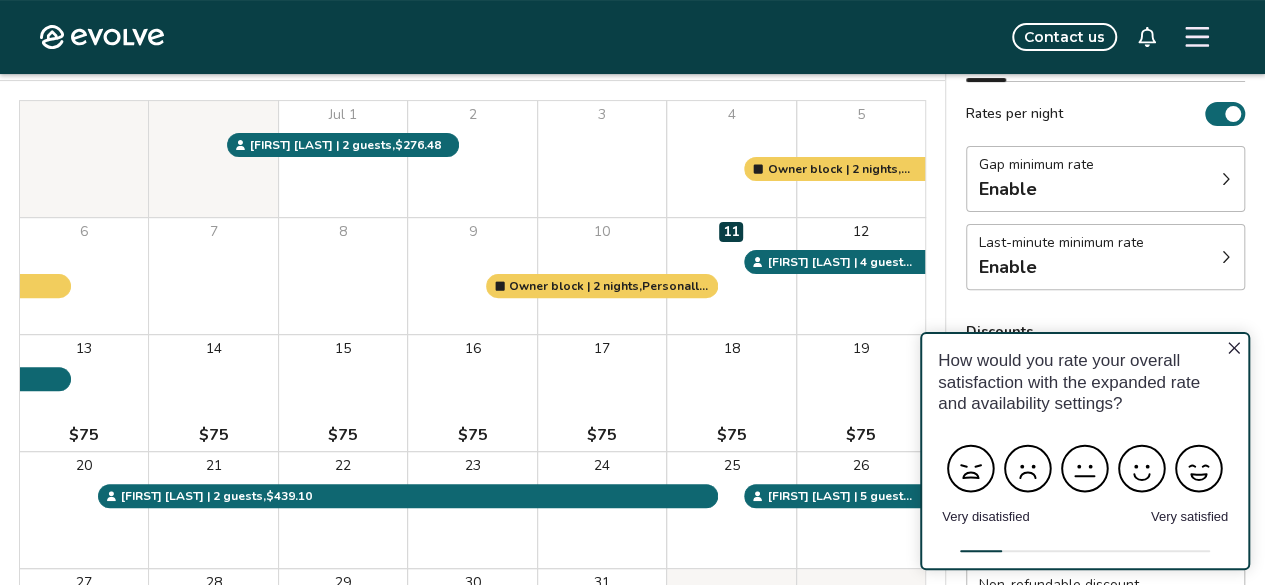 click 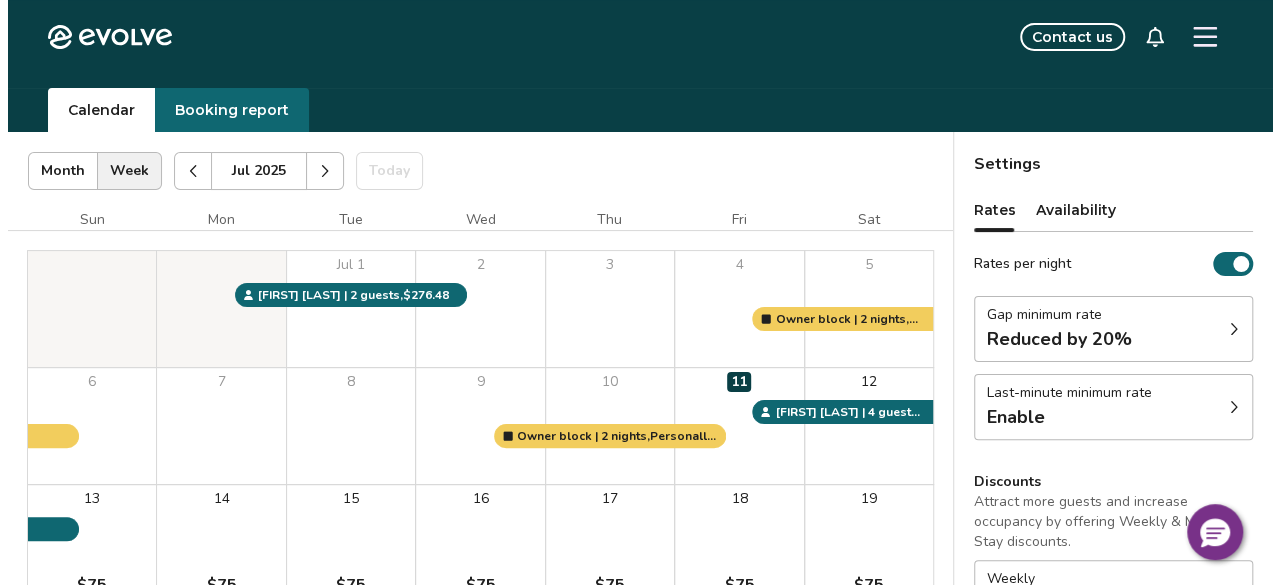 scroll, scrollTop: 0, scrollLeft: 0, axis: both 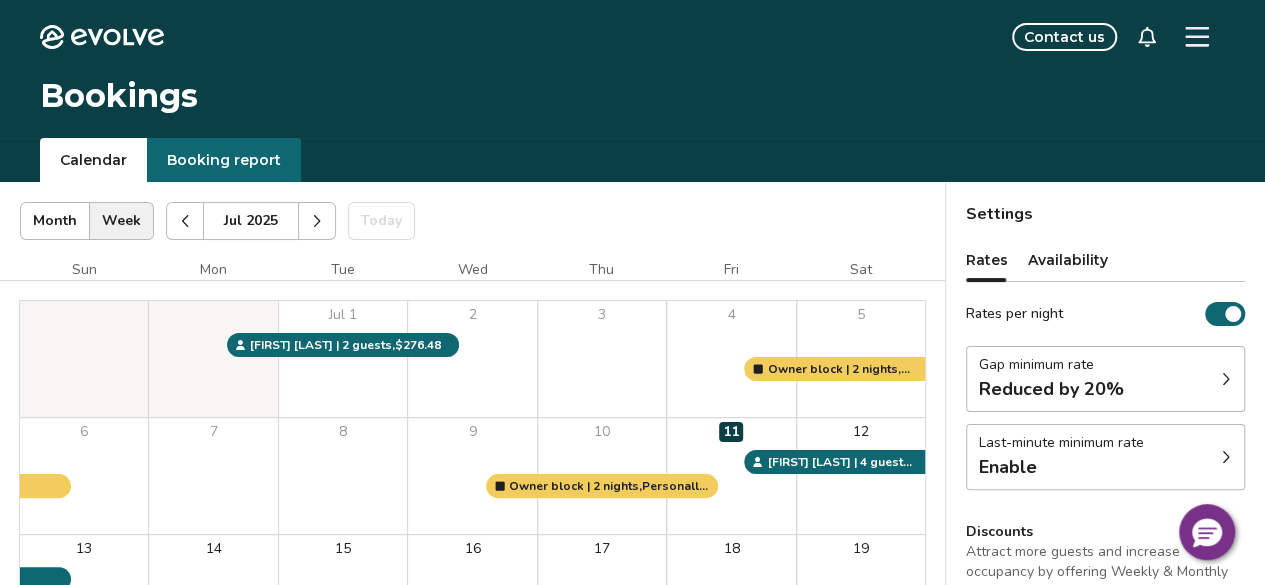 click 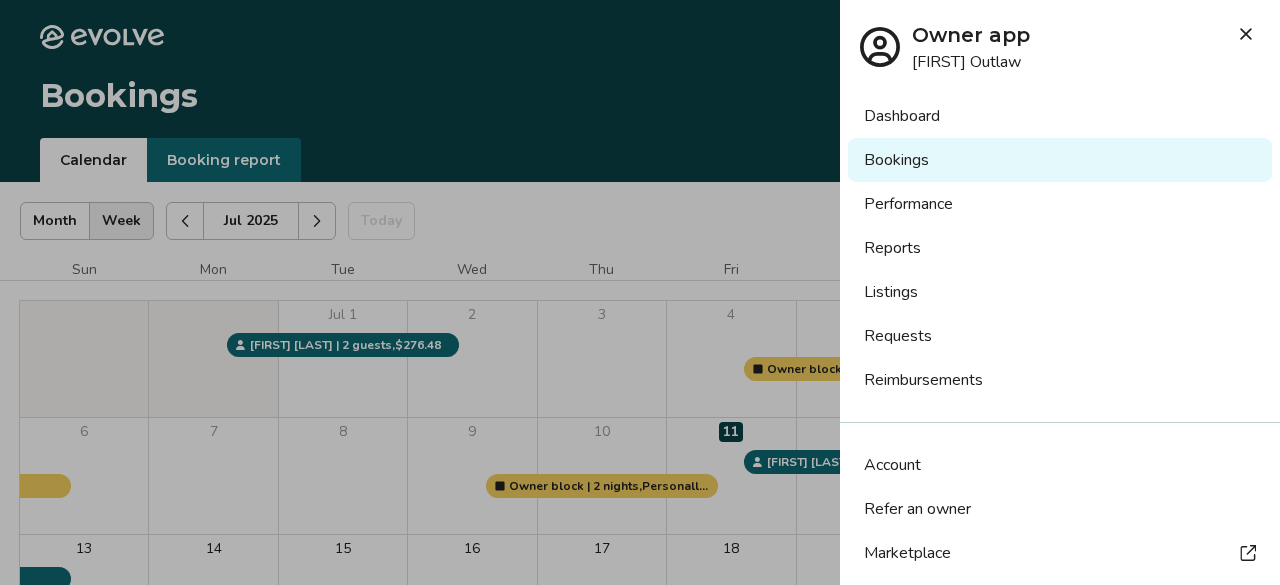 scroll, scrollTop: 182, scrollLeft: 0, axis: vertical 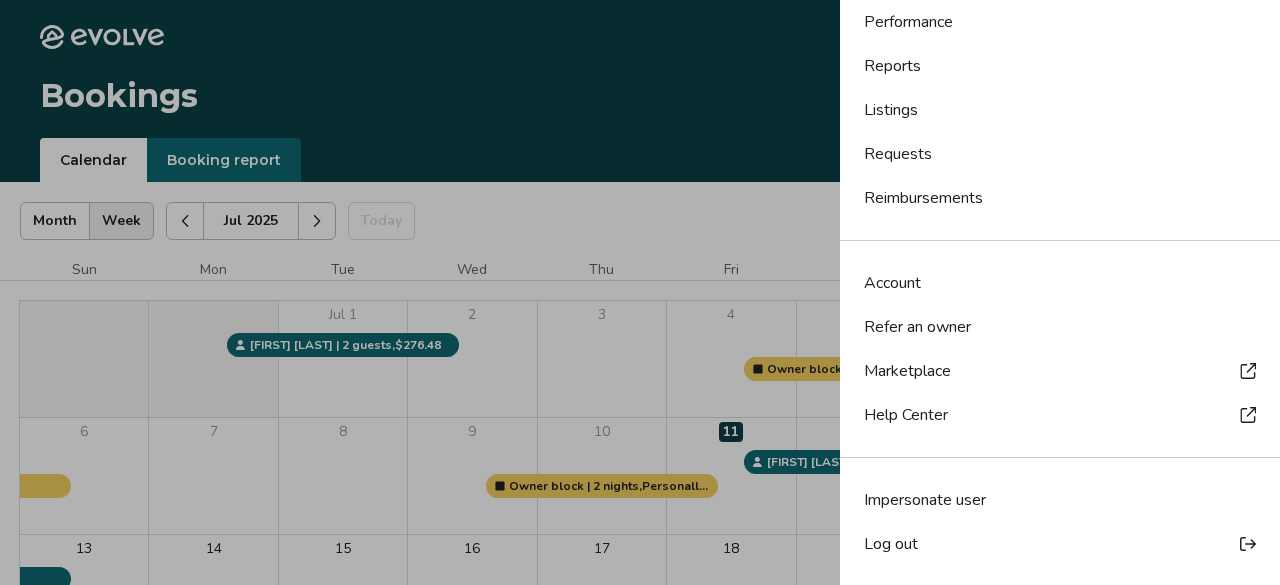click on "Log out" at bounding box center (1060, 544) 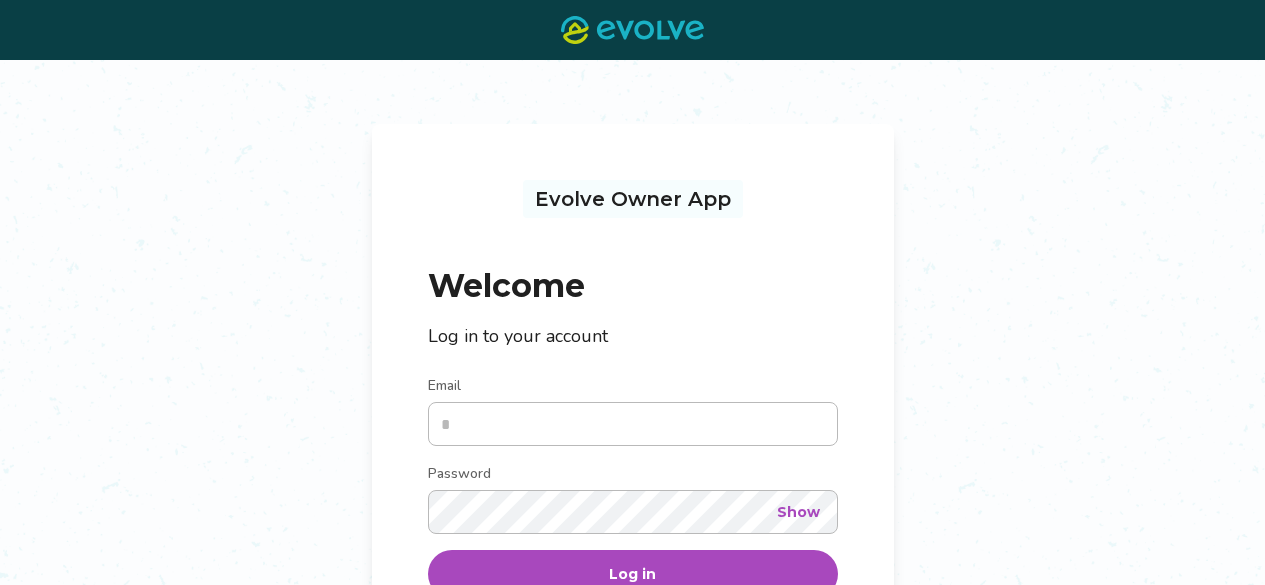 scroll, scrollTop: 0, scrollLeft: 0, axis: both 